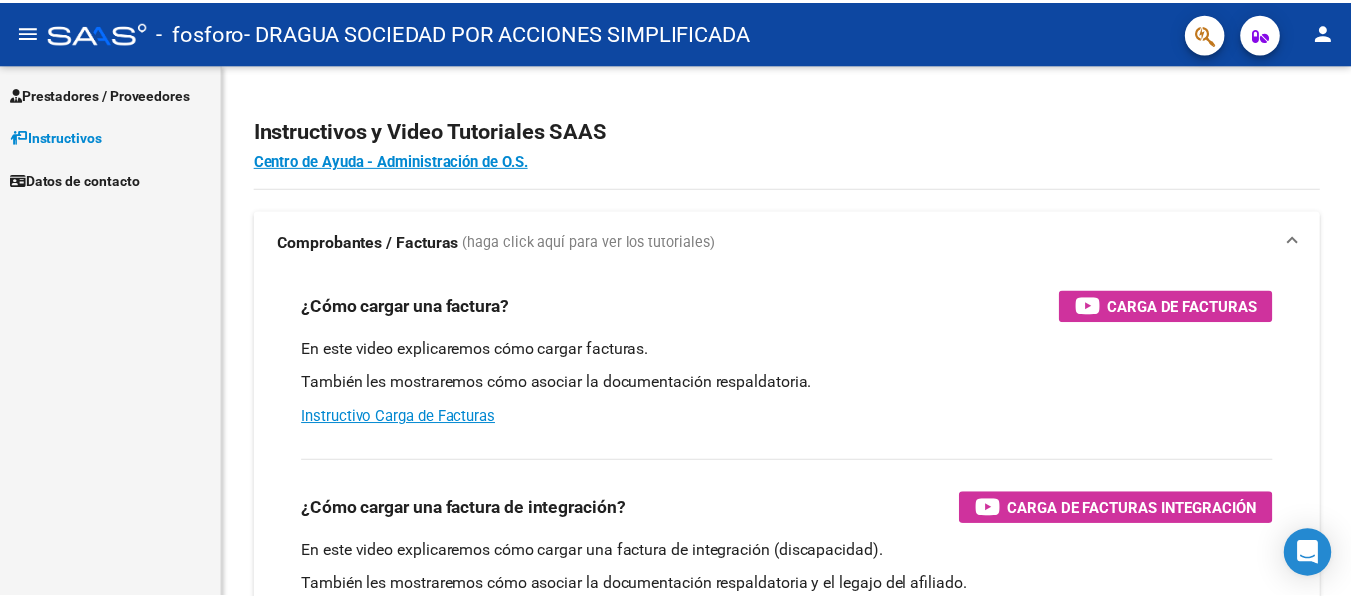 scroll, scrollTop: 0, scrollLeft: 0, axis: both 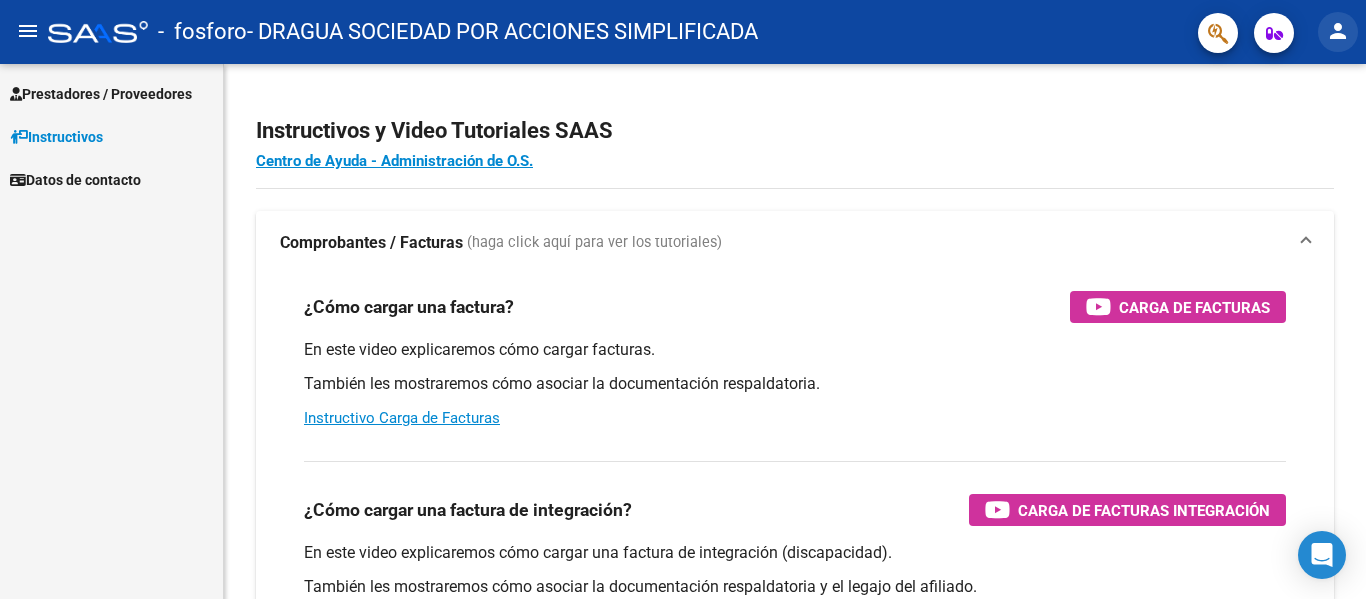 click on "person" 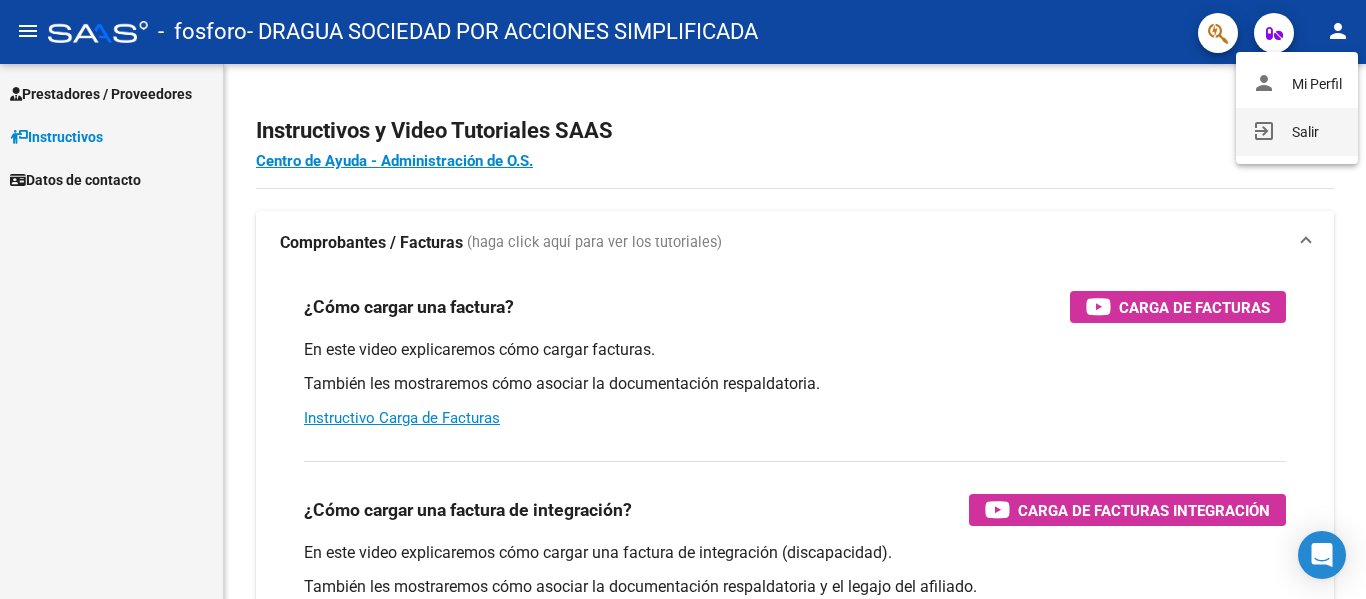 click on "exit_to_app  Salir" at bounding box center (1297, 132) 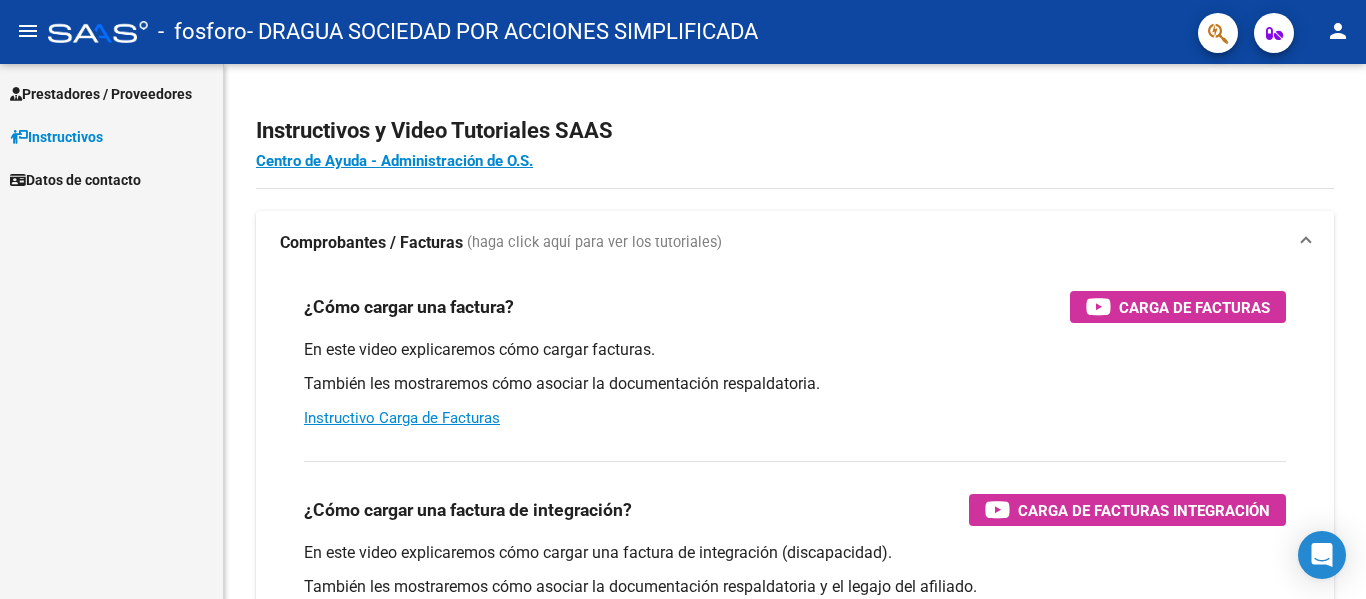scroll, scrollTop: 0, scrollLeft: 0, axis: both 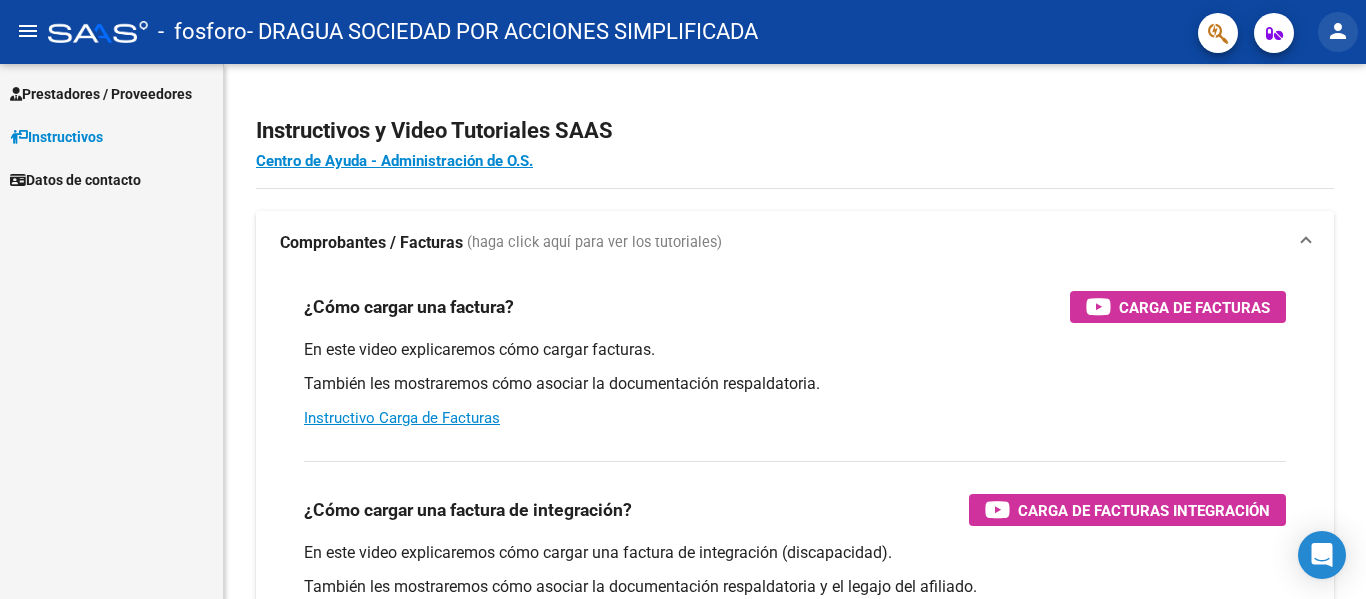 click on "person" 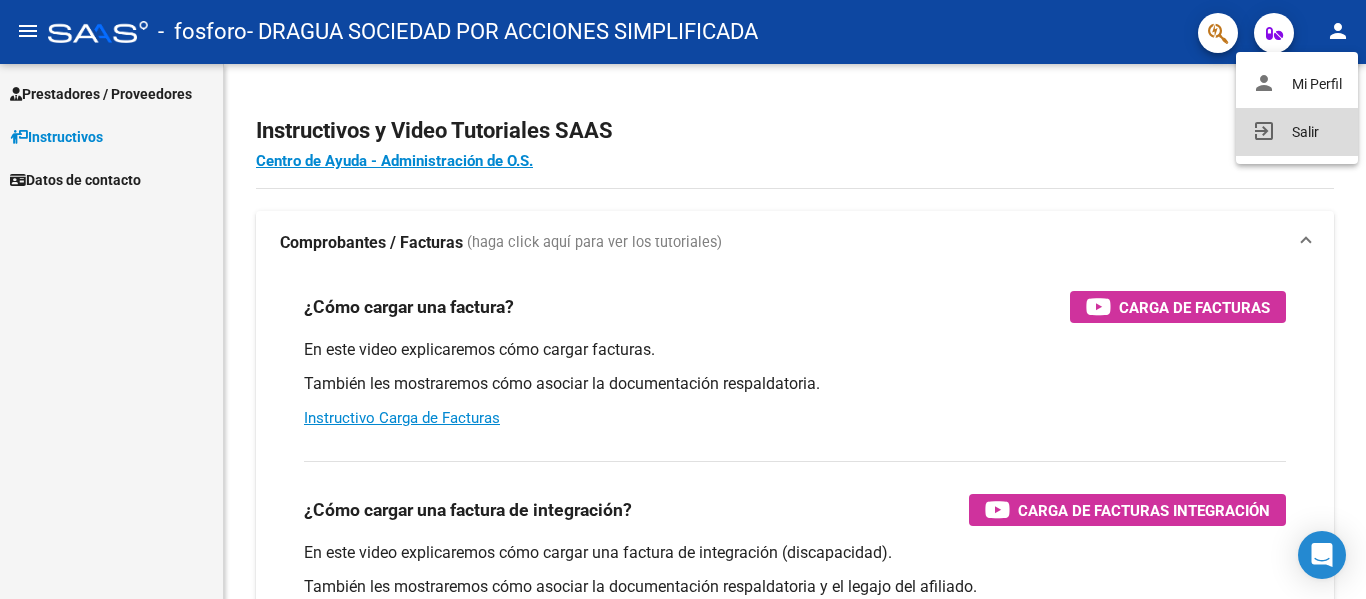 click on "exit_to_app  Salir" at bounding box center (1297, 132) 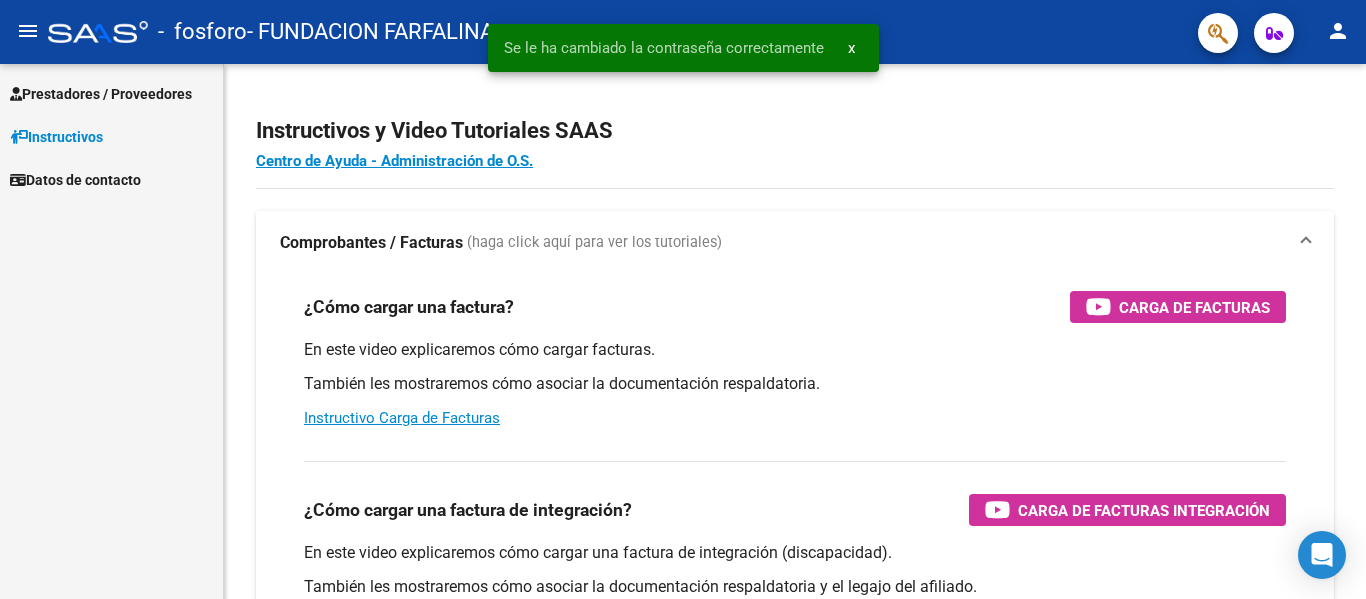 scroll, scrollTop: 0, scrollLeft: 0, axis: both 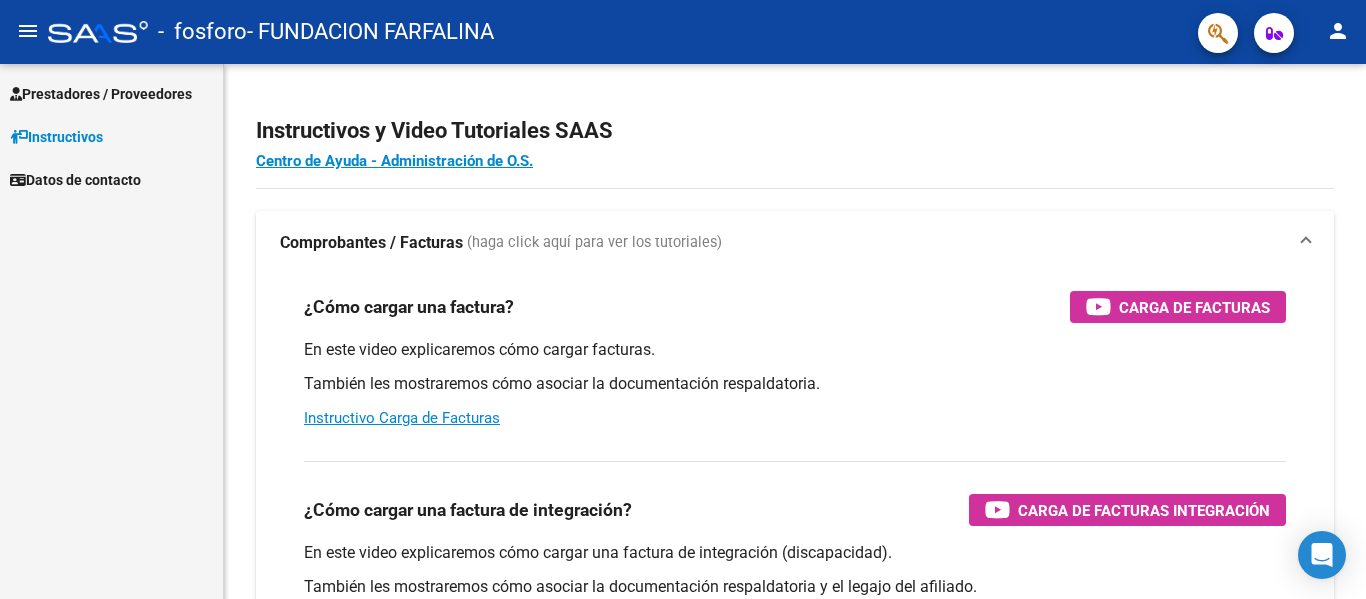 click on "Prestadores / Proveedores" at bounding box center [101, 94] 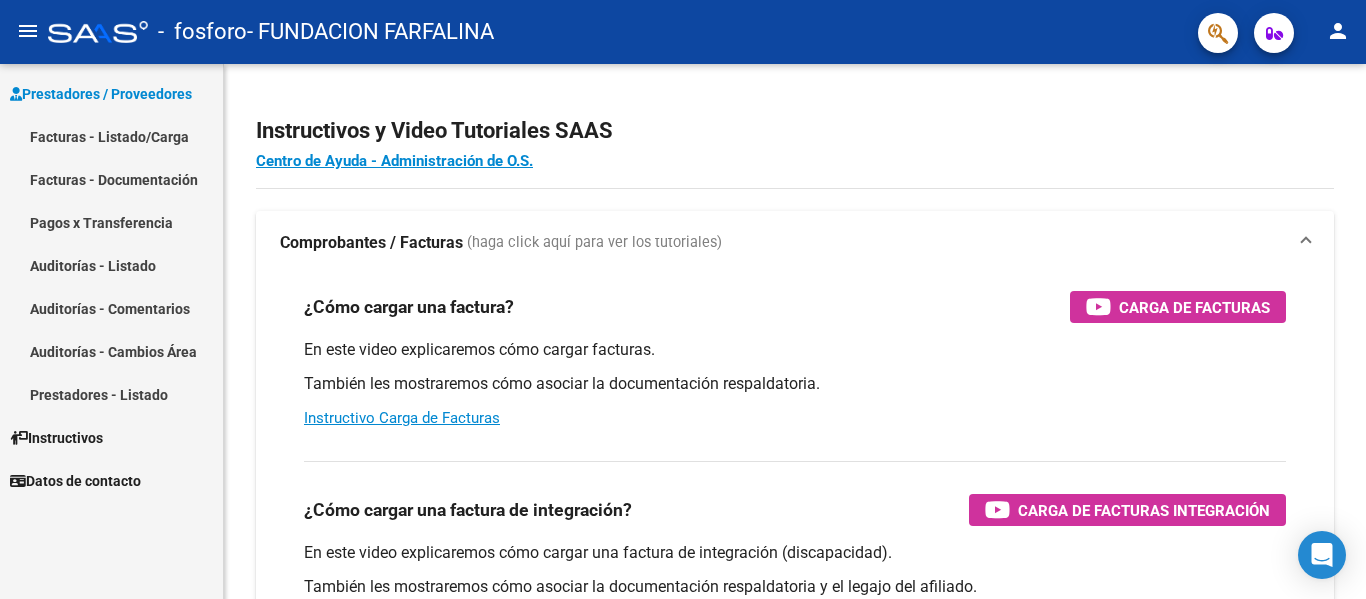 click on "Facturas - Listado/Carga" at bounding box center (111, 136) 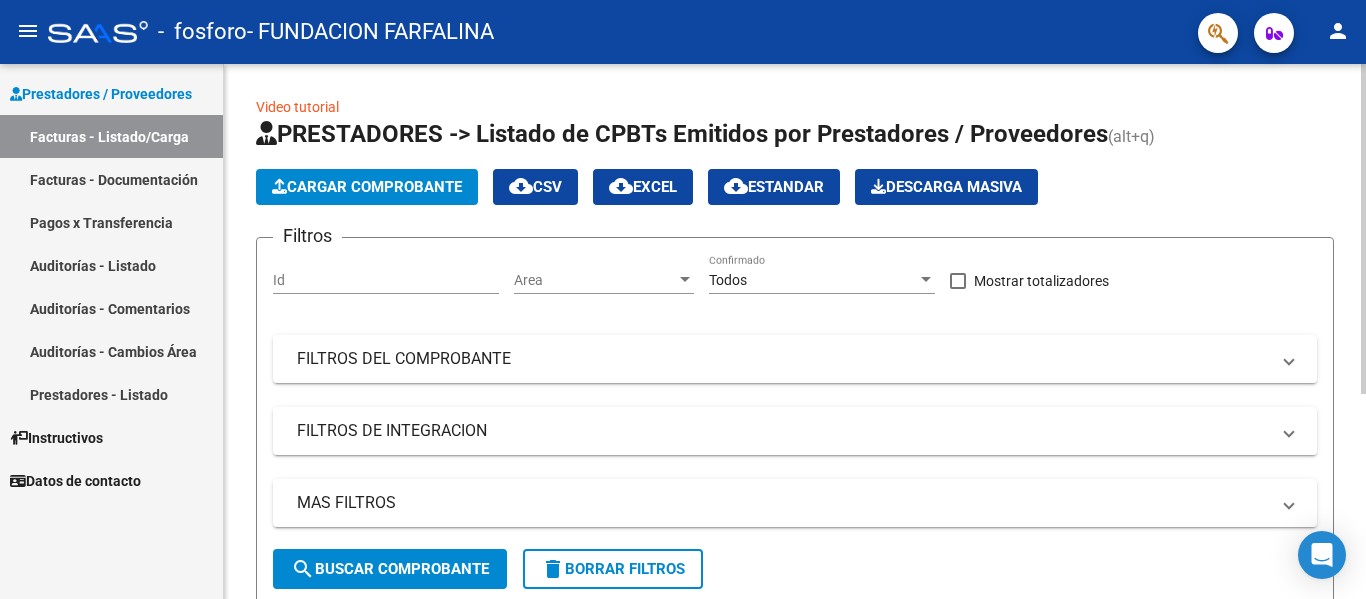 click on "Cargar Comprobante" 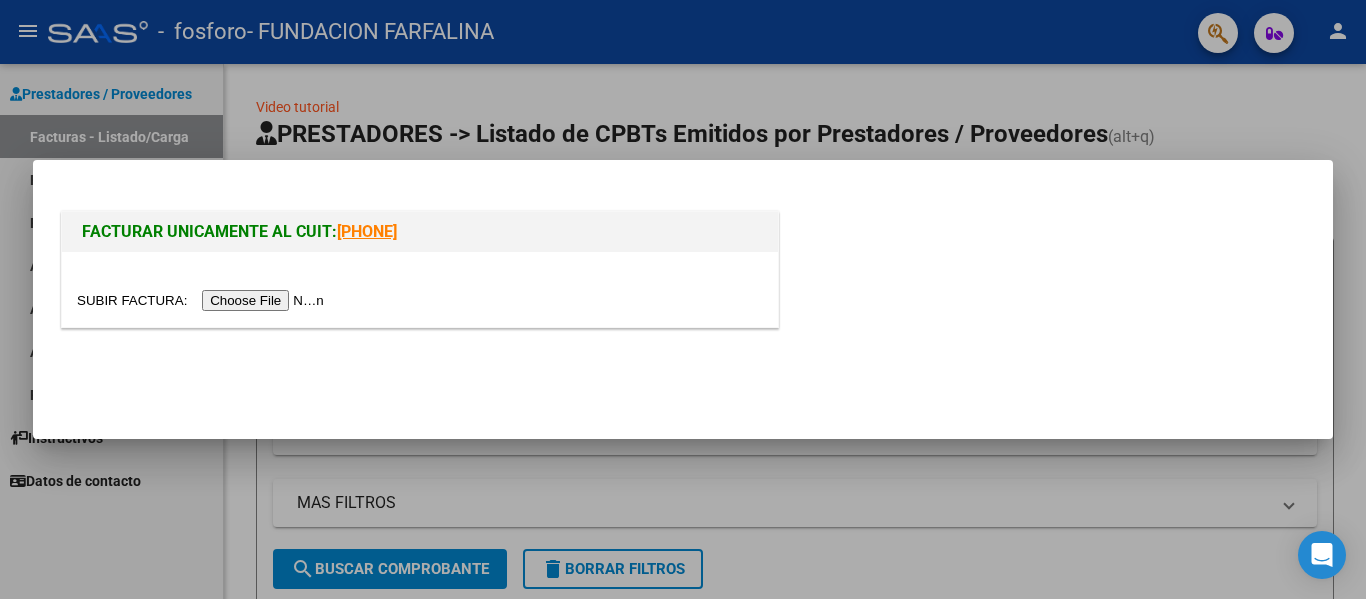 click at bounding box center [203, 300] 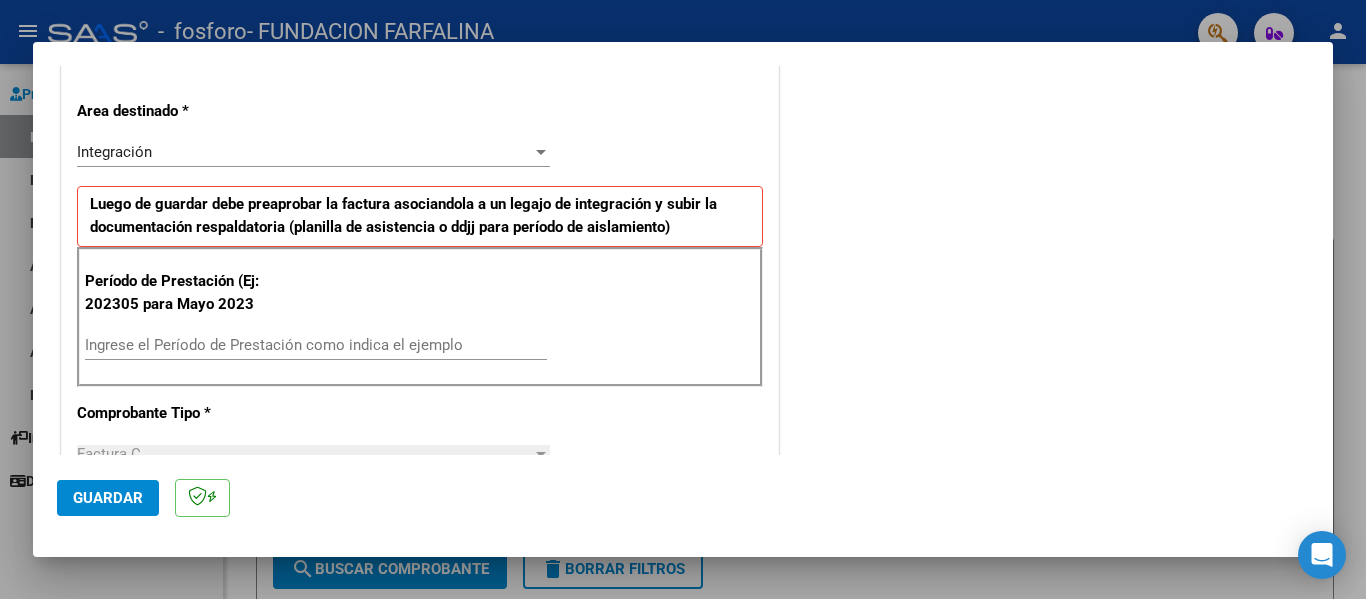 scroll, scrollTop: 500, scrollLeft: 0, axis: vertical 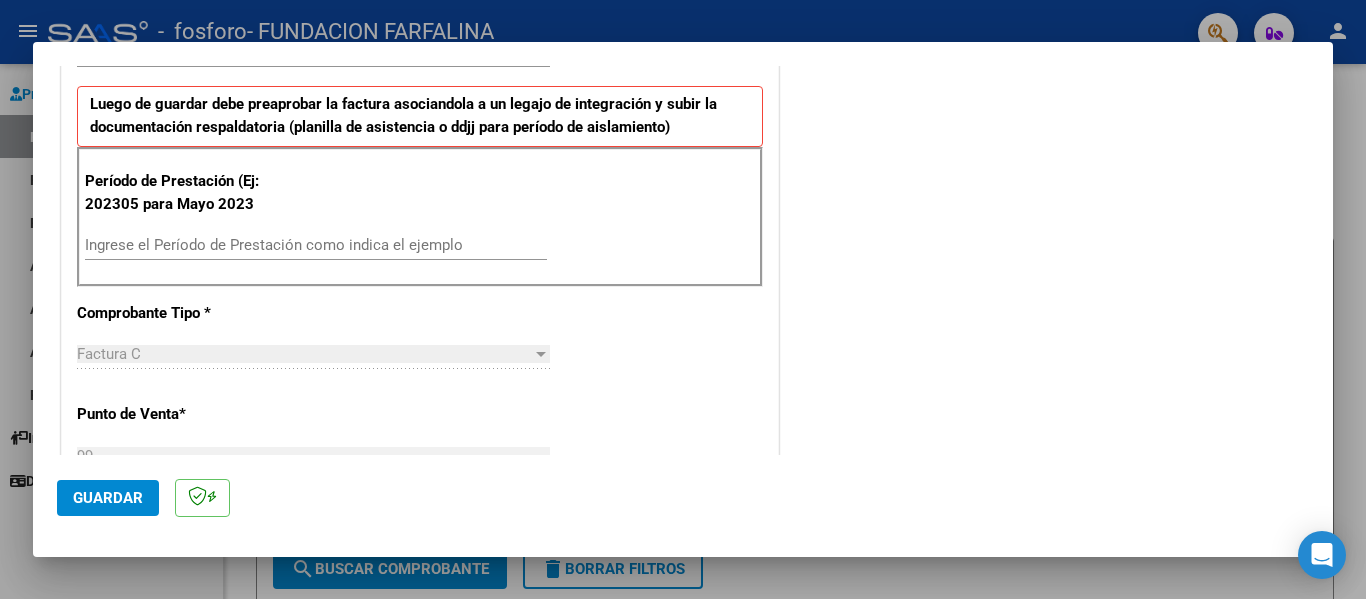 click on "Ingrese el Período de Prestación como indica el ejemplo" at bounding box center [316, 245] 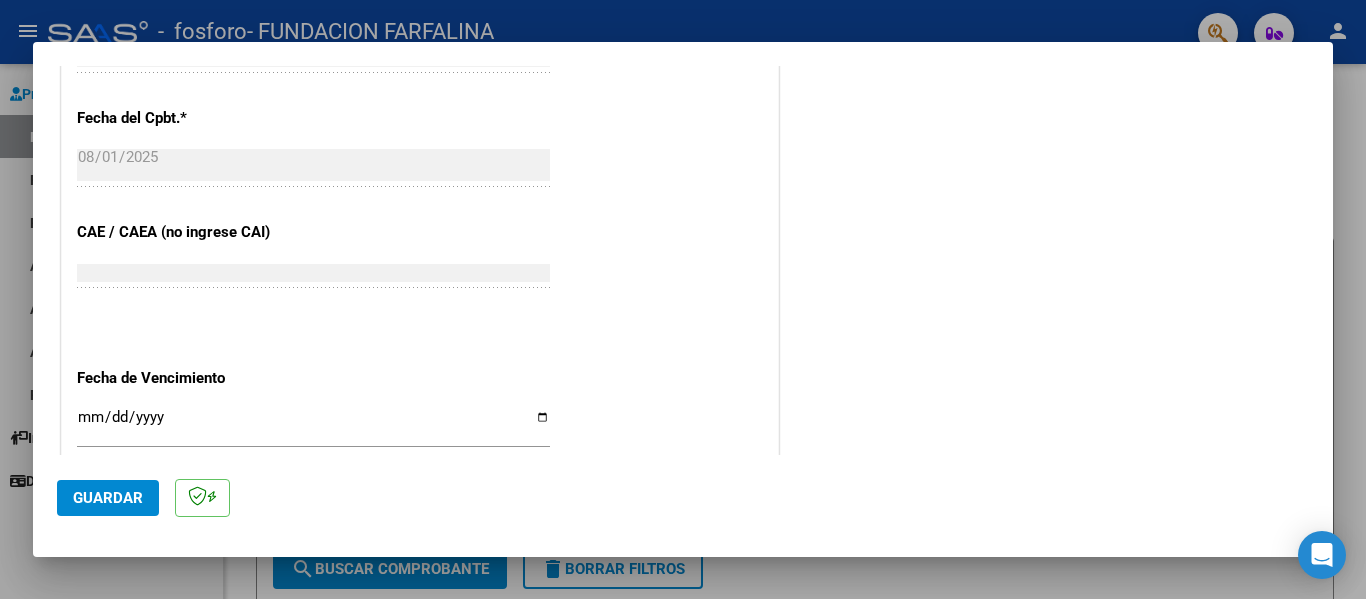 scroll, scrollTop: 1200, scrollLeft: 0, axis: vertical 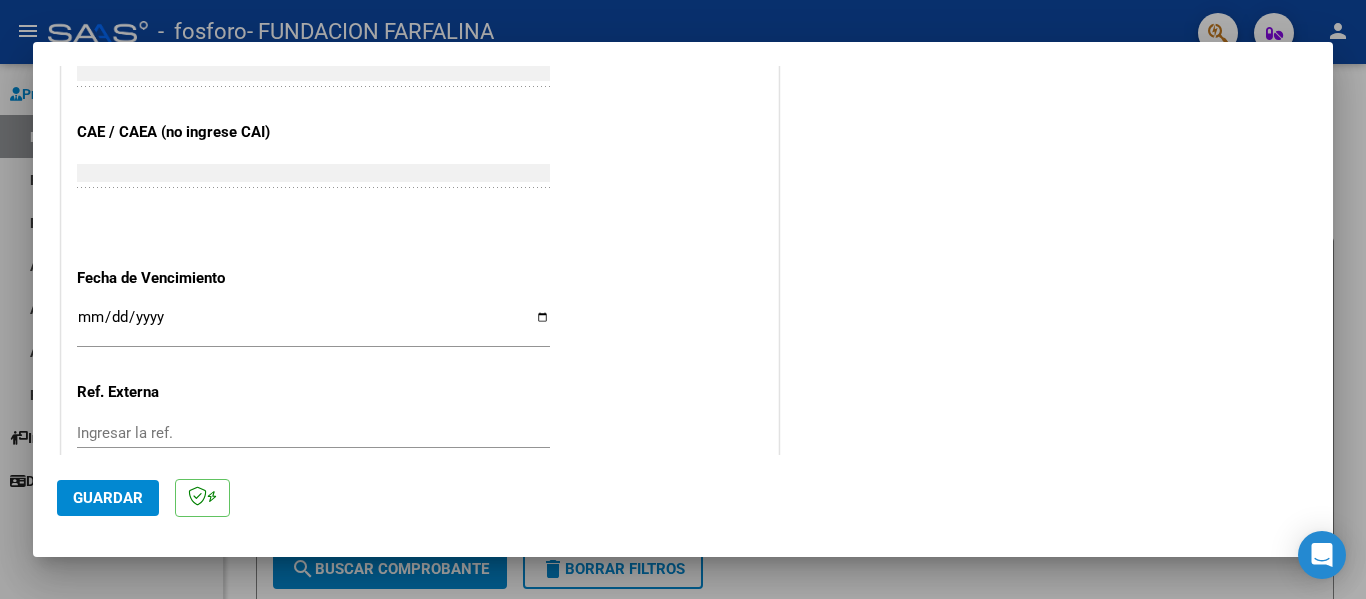 type on "202507" 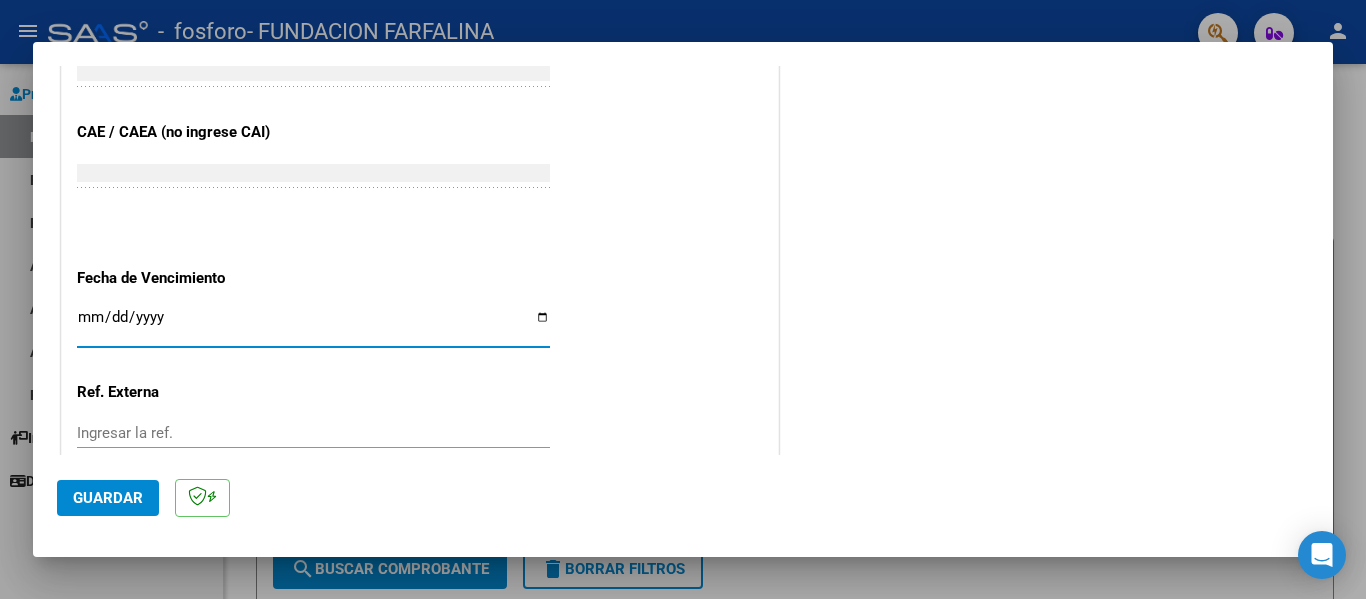 type on "2025-08-11" 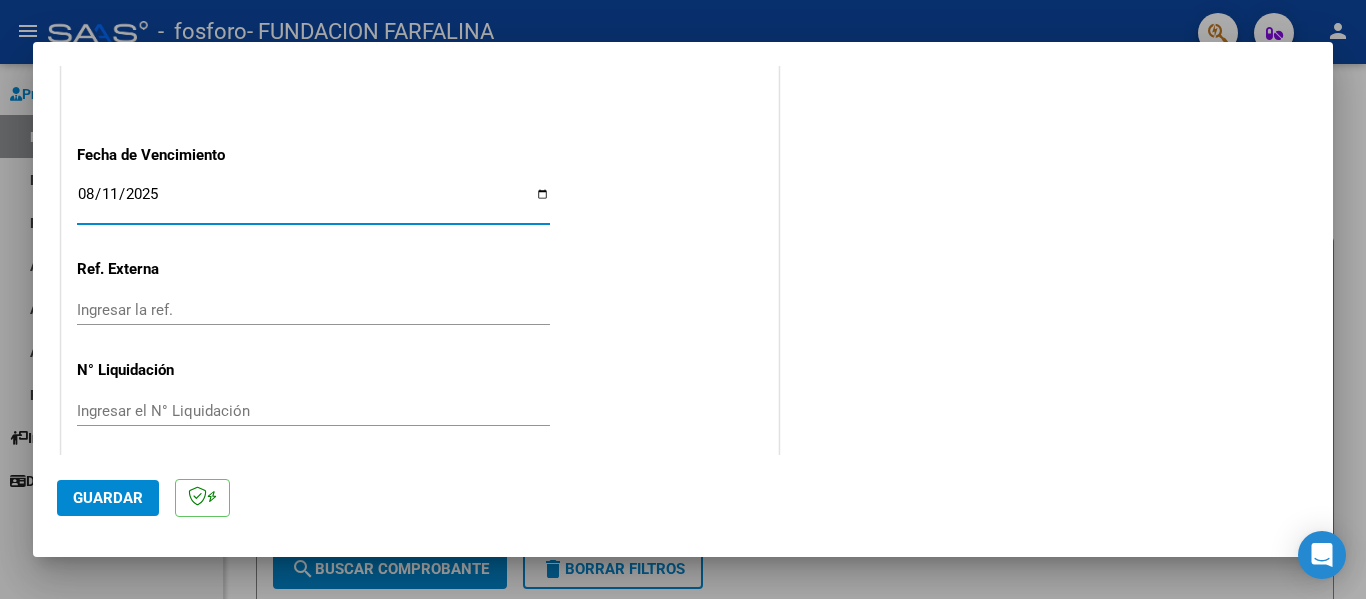 scroll, scrollTop: 1333, scrollLeft: 0, axis: vertical 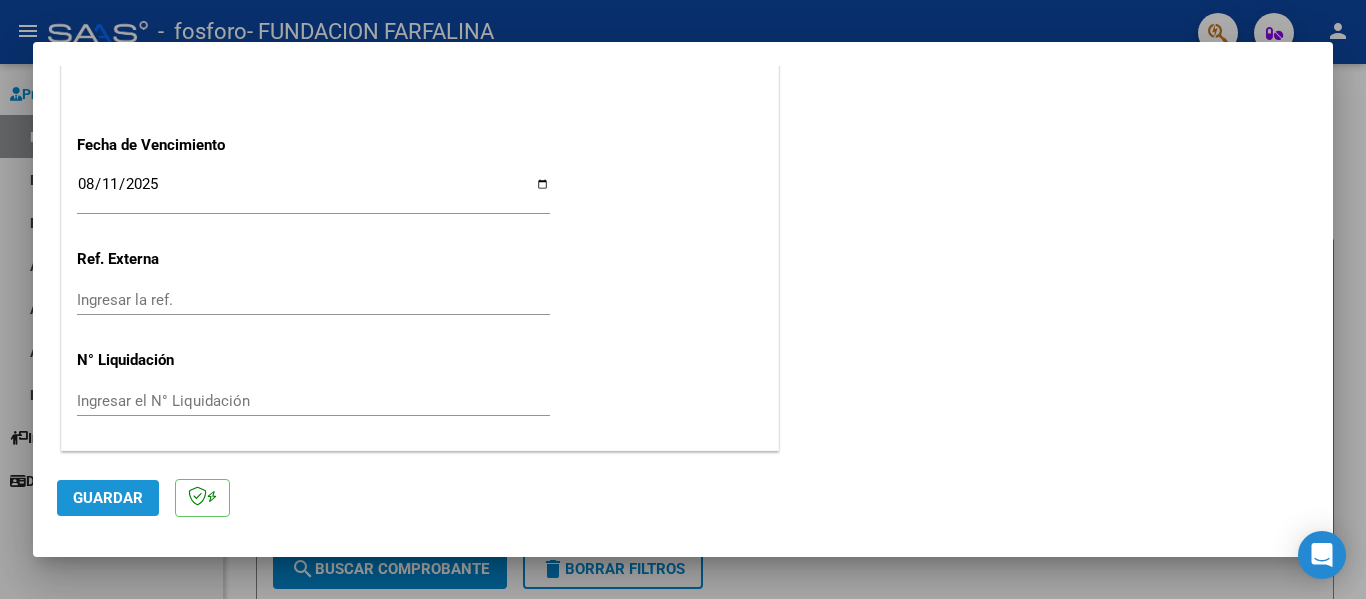 click on "Guardar" 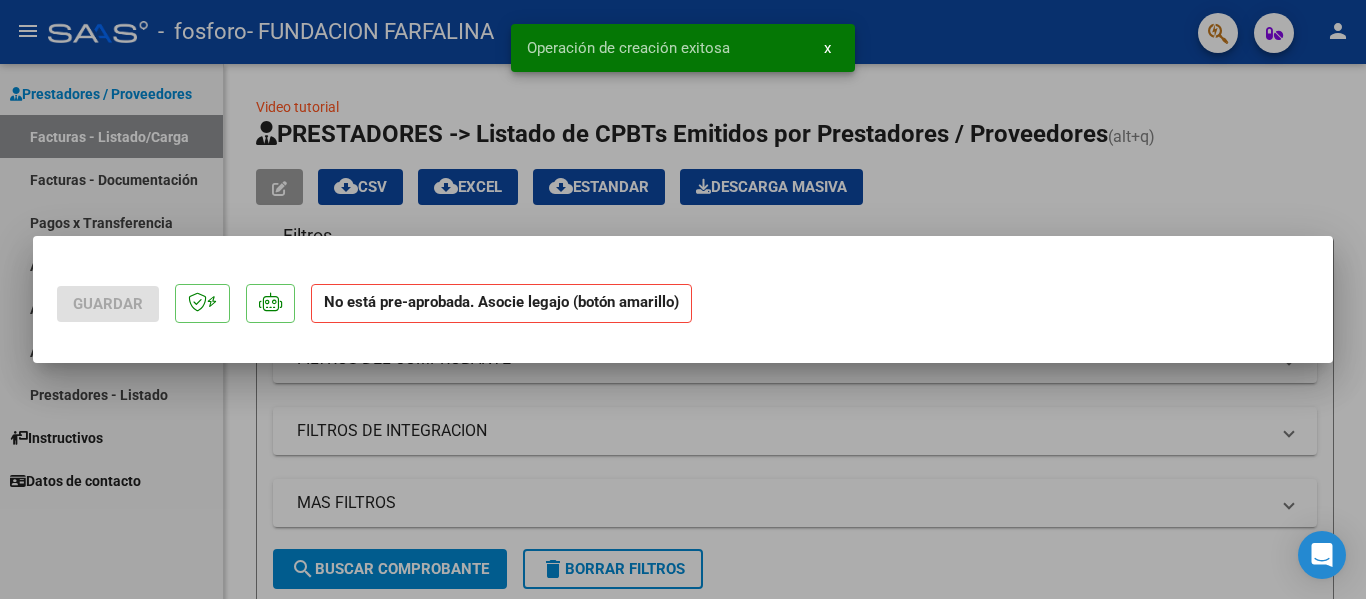 scroll, scrollTop: 0, scrollLeft: 0, axis: both 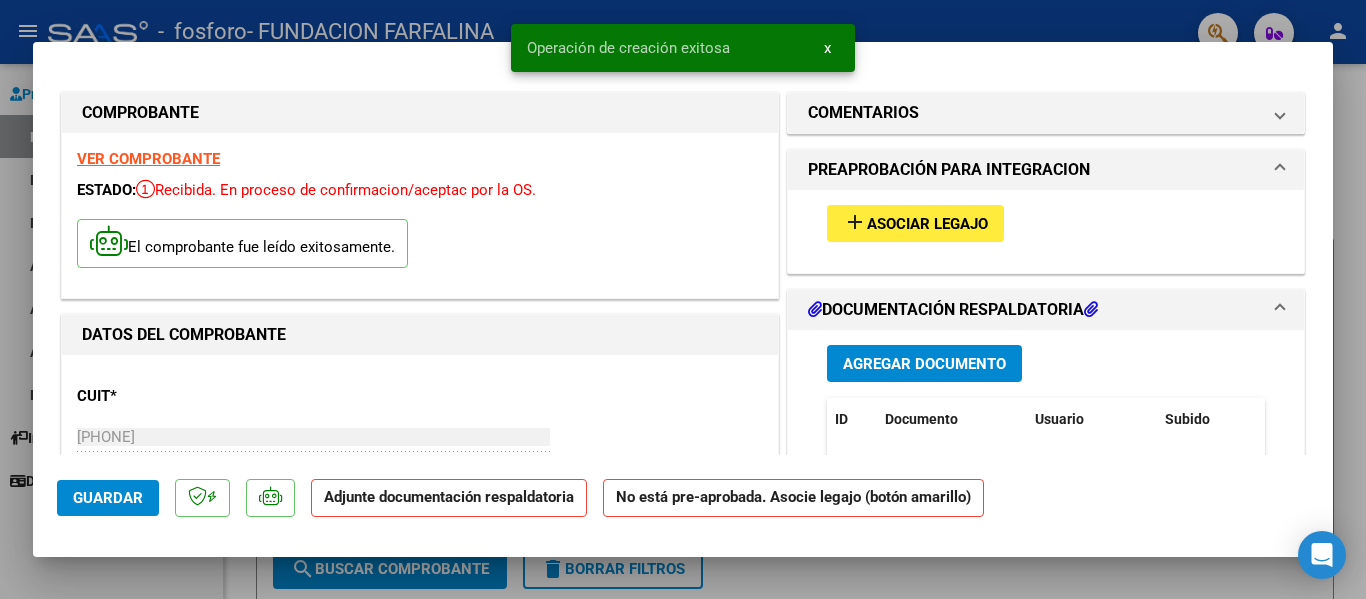 click on "Asociar Legajo" at bounding box center [927, 224] 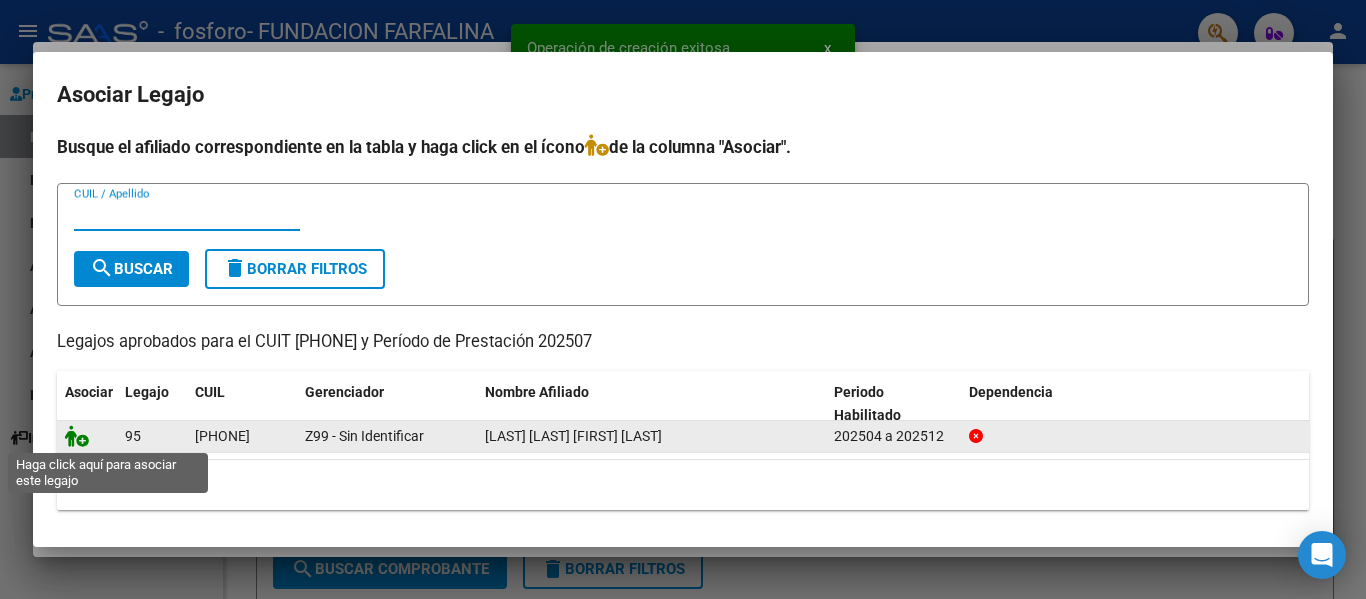 click 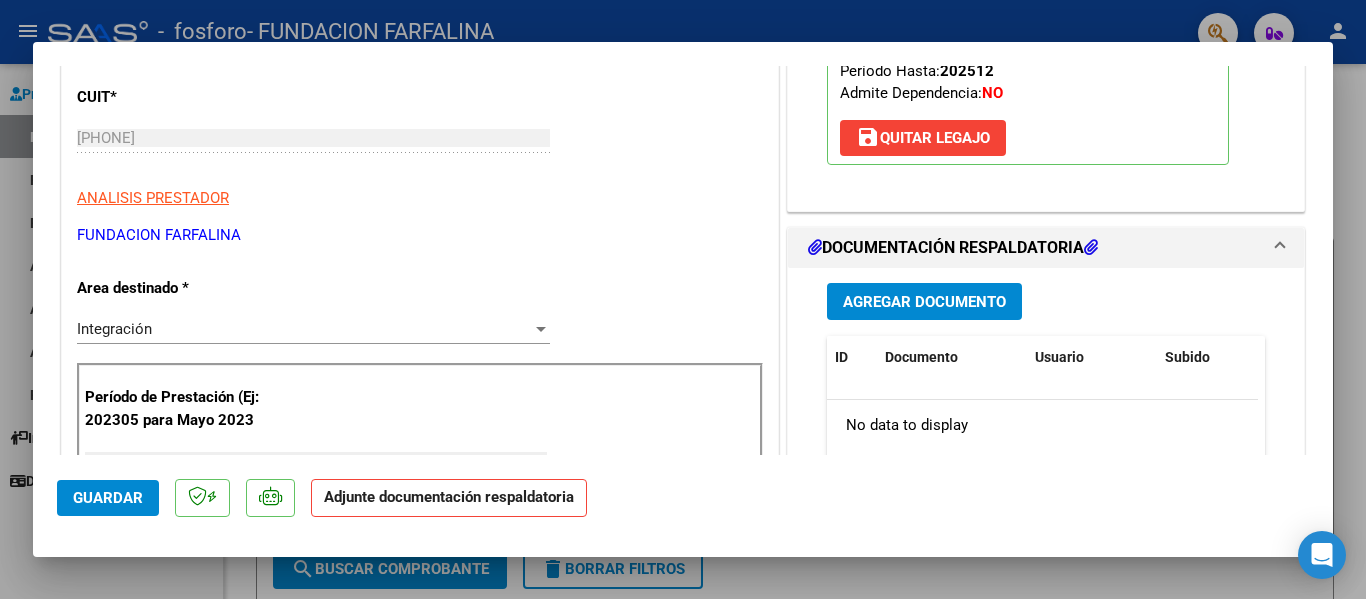 scroll, scrollTop: 300, scrollLeft: 0, axis: vertical 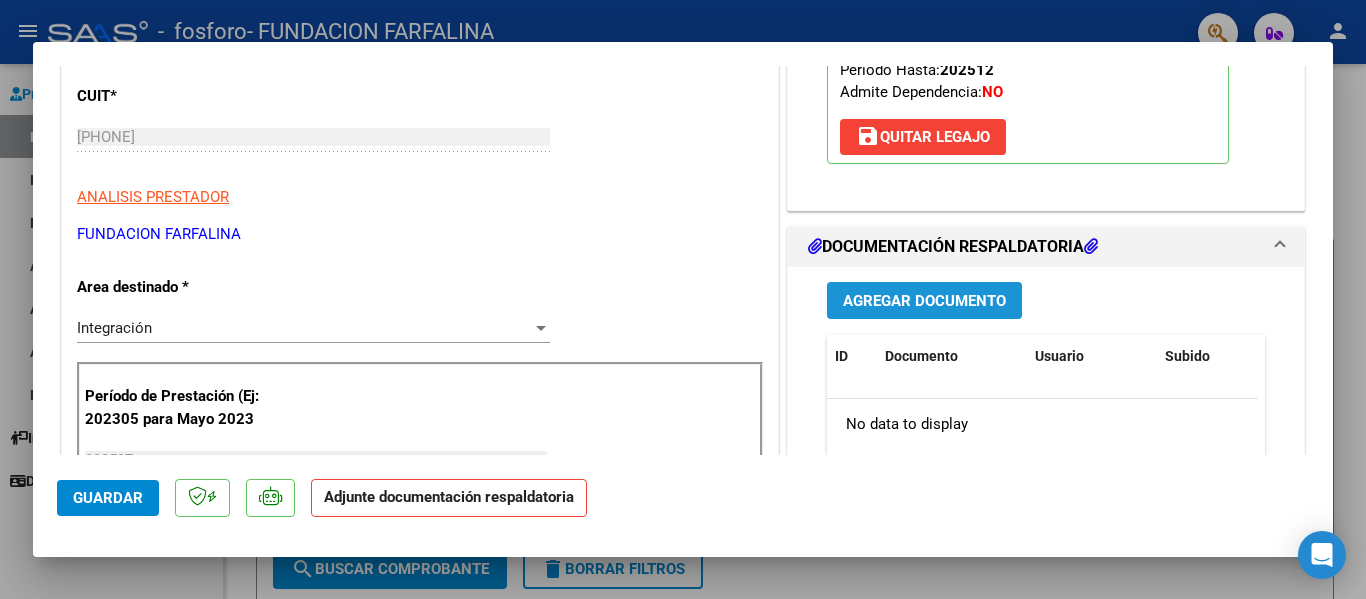 click on "Agregar Documento" at bounding box center (924, 300) 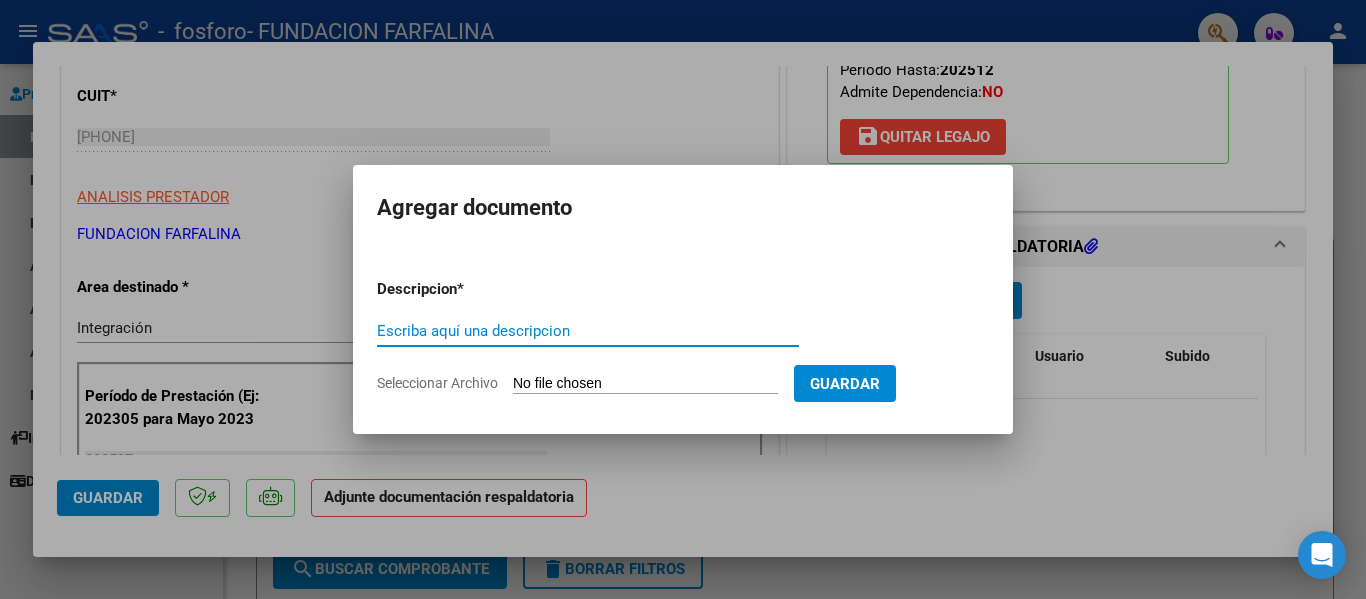 click on "Escriba aquí una descripcion" at bounding box center (588, 331) 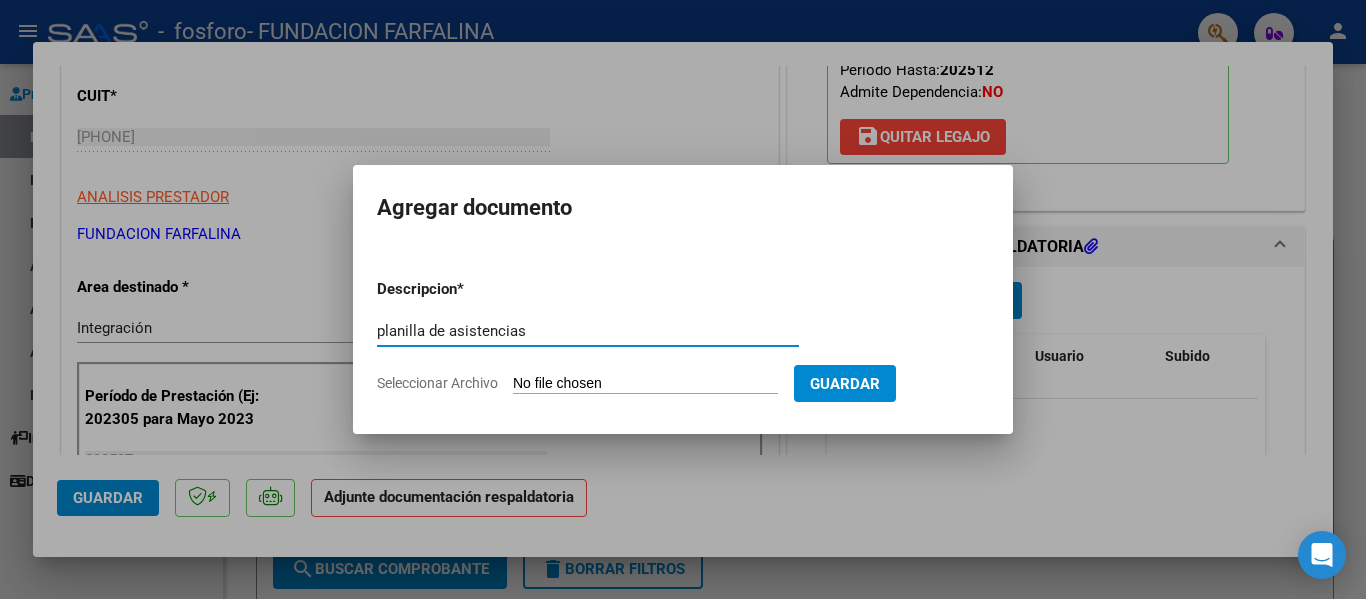 type on "planilla de asistencias" 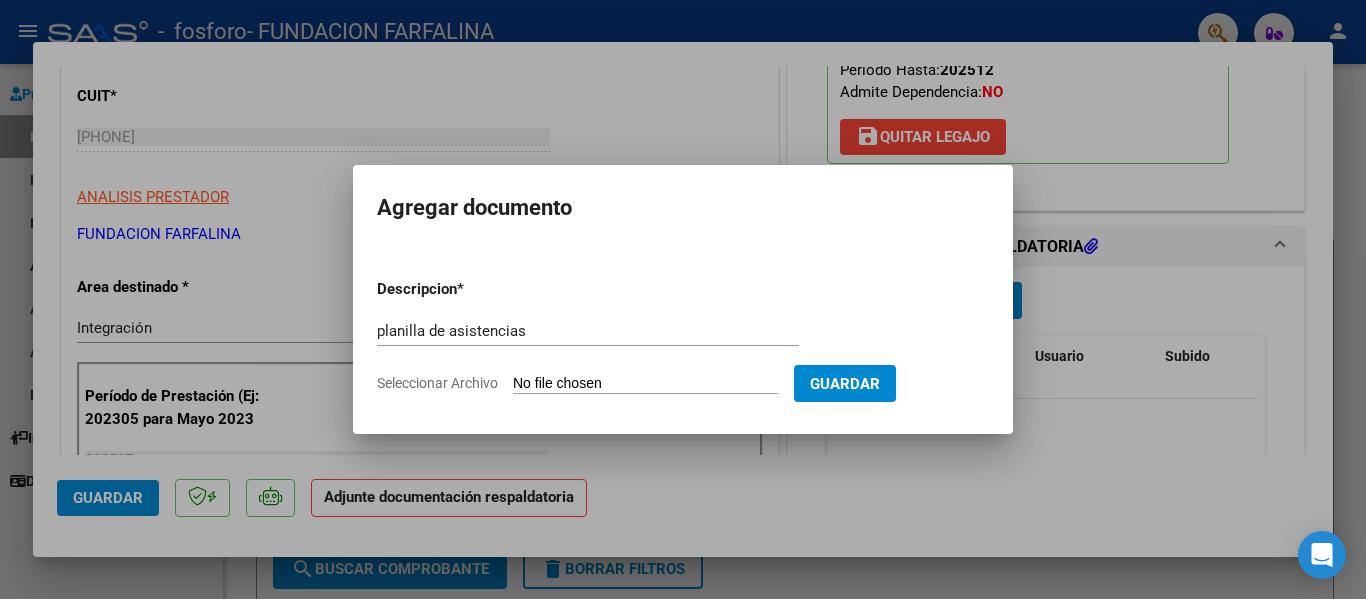 click on "Seleccionar Archivo" at bounding box center [645, 384] 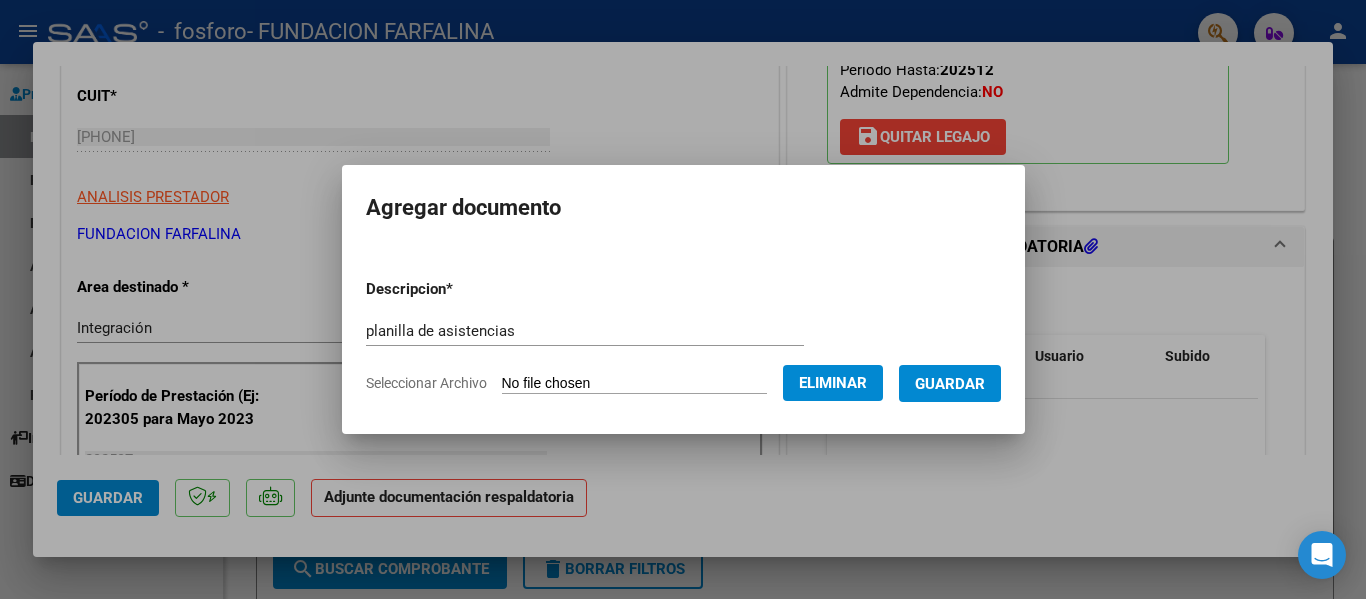click on "Guardar" at bounding box center [950, 384] 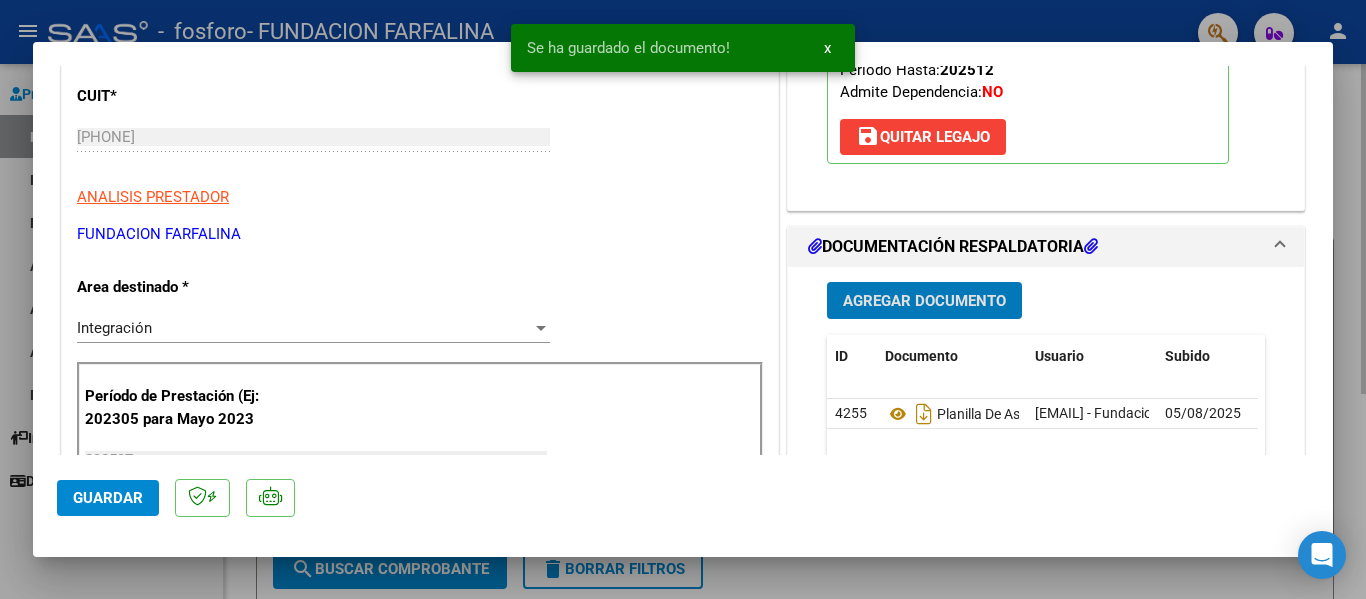 click at bounding box center (683, 299) 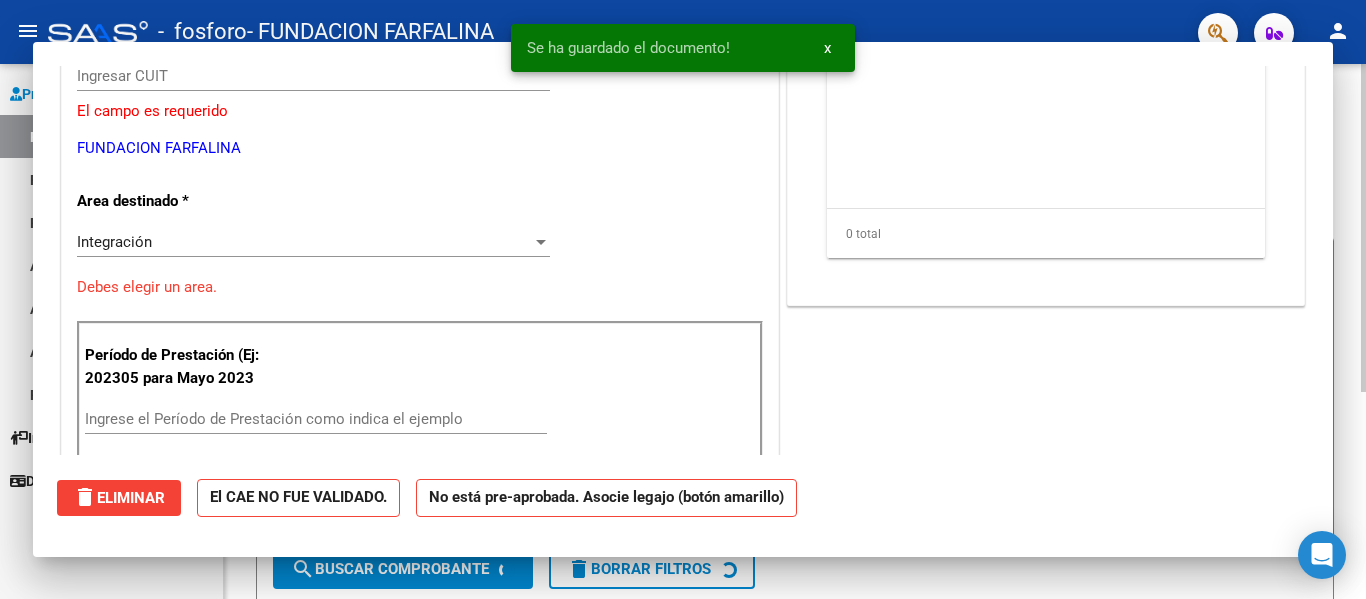 scroll, scrollTop: 0, scrollLeft: 0, axis: both 